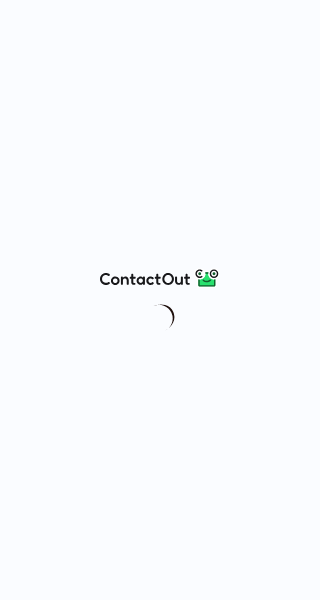 scroll, scrollTop: 0, scrollLeft: 0, axis: both 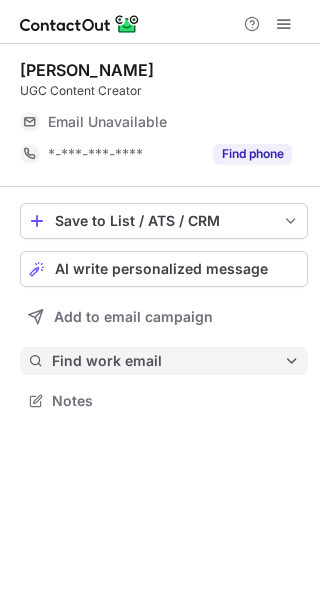 click on "Find work email" at bounding box center [168, 361] 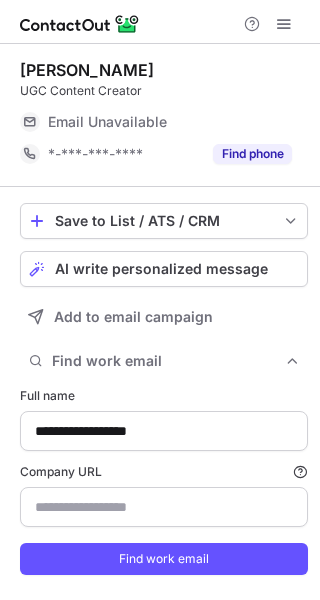 scroll, scrollTop: 10, scrollLeft: 10, axis: both 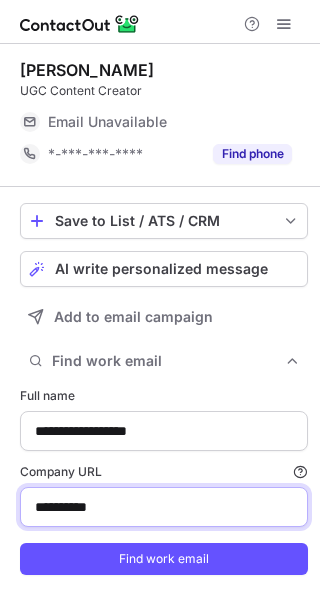 click on "**********" at bounding box center (164, 507) 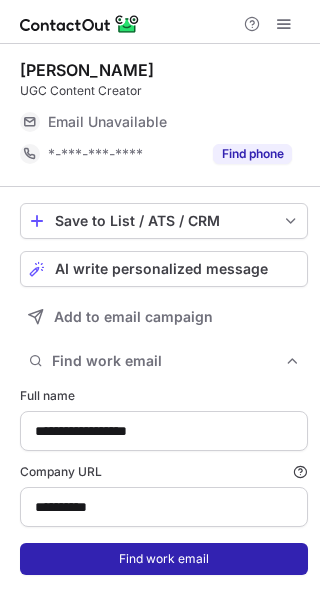 click on "Find work email" at bounding box center [164, 559] 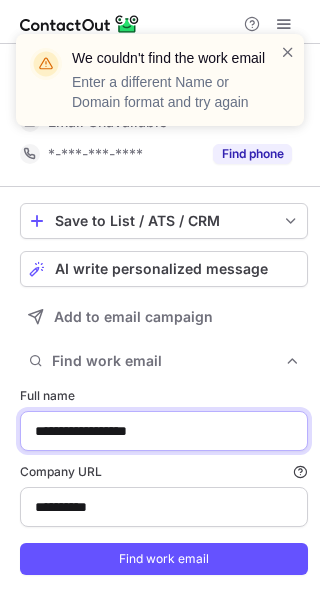 click on "**********" at bounding box center [164, 431] 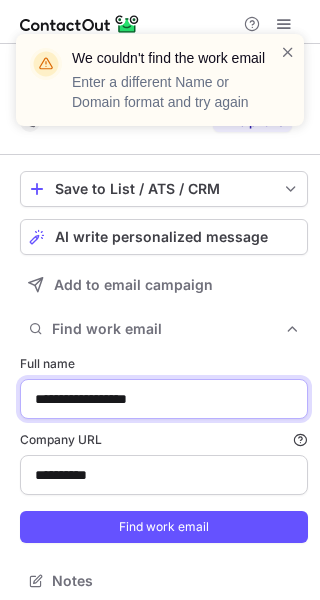 scroll, scrollTop: 567, scrollLeft: 306, axis: both 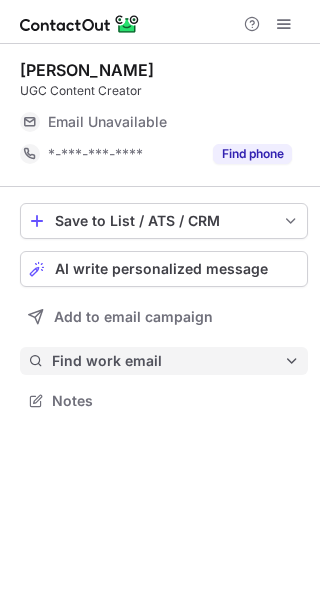 click on "Find work email" at bounding box center [168, 361] 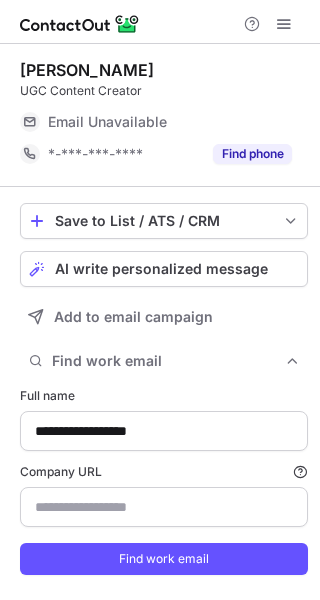 type on "**********" 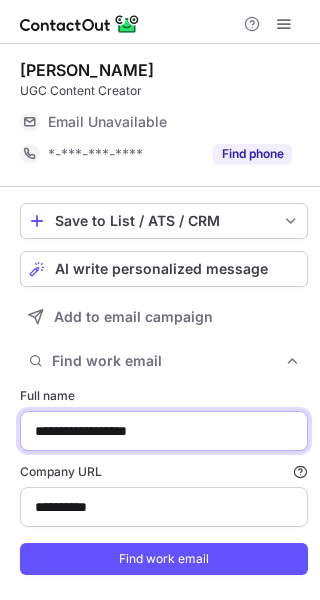 click on "**********" at bounding box center (164, 431) 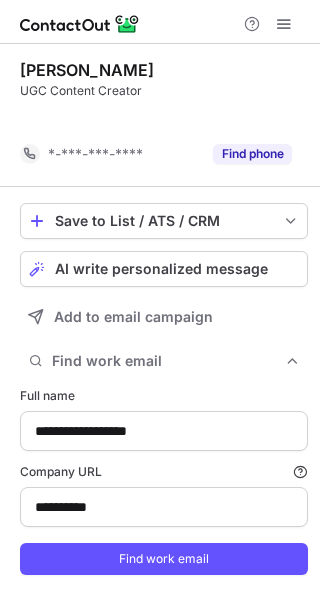 scroll, scrollTop: 567, scrollLeft: 306, axis: both 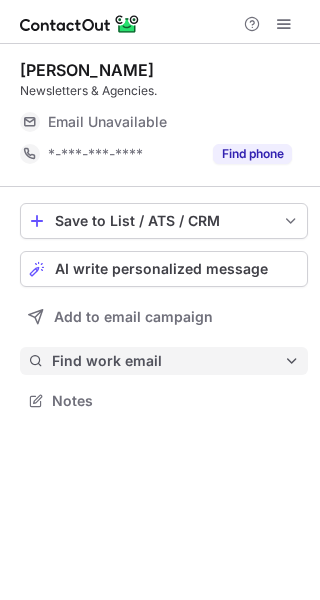 click on "Find work email" at bounding box center [168, 361] 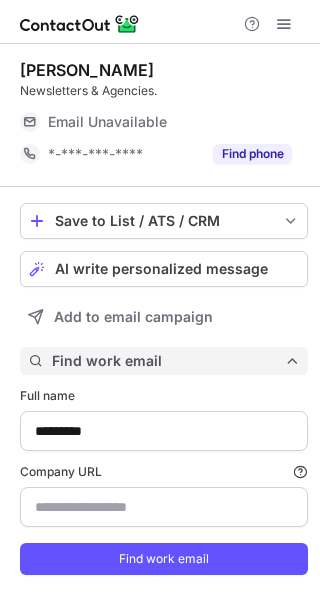 scroll, scrollTop: 10, scrollLeft: 10, axis: both 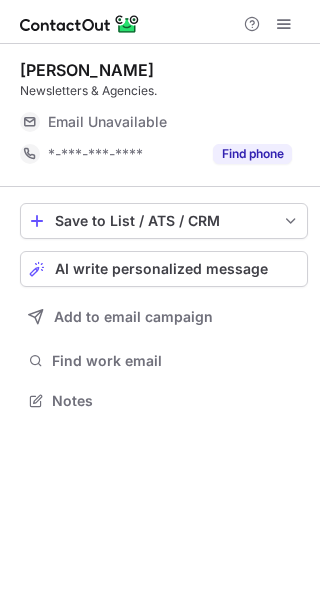 click on "Save to List / ATS / CRM List Select Lever Connect Greenhouse Connect Salesforce Connect Hubspot Connect Bullhorn Connect Zapier (100+ Applications) Connect Request a new integration AI write personalized message Add to email campaign Find work email Notes" at bounding box center (164, 309) 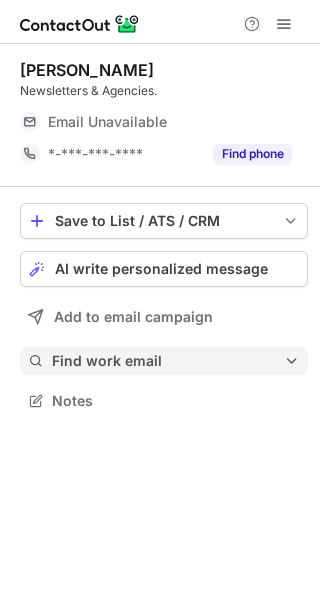 click on "Find work email" at bounding box center (164, 361) 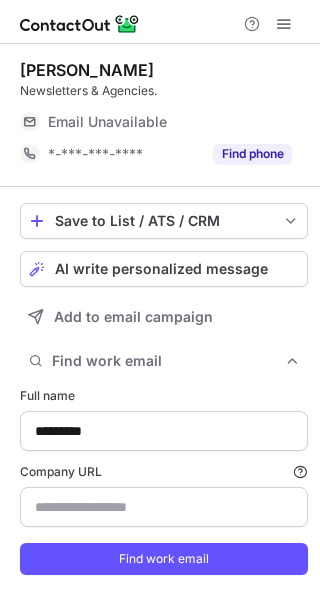 scroll, scrollTop: 10, scrollLeft: 10, axis: both 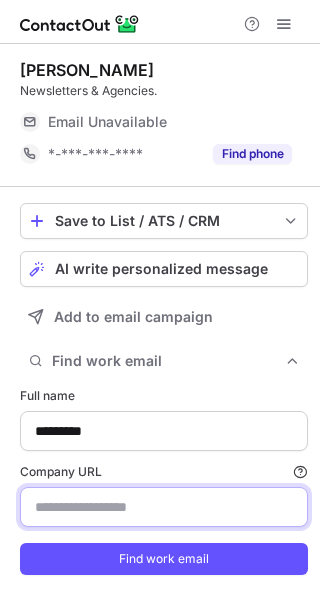 click on "Company URL Finding work email will consume 1 credit if a match is found." at bounding box center [164, 507] 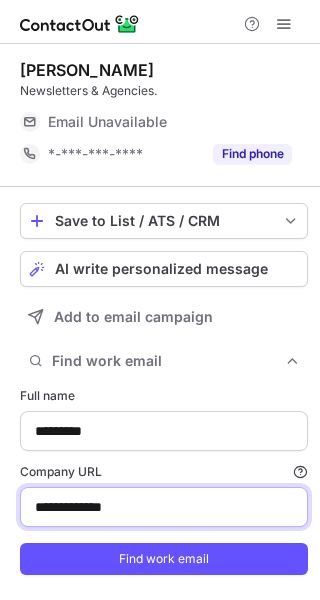 type on "**********" 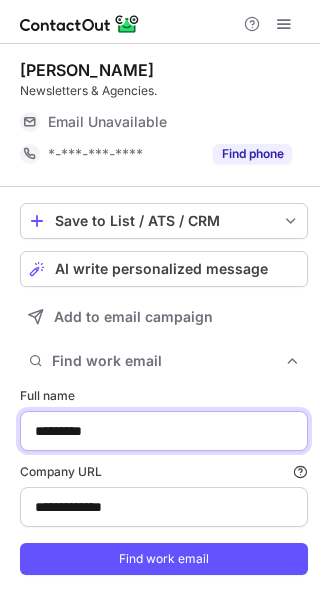 click on "*********" at bounding box center (164, 431) 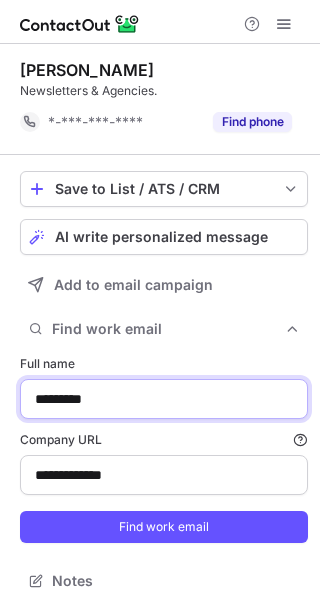 scroll, scrollTop: 567, scrollLeft: 306, axis: both 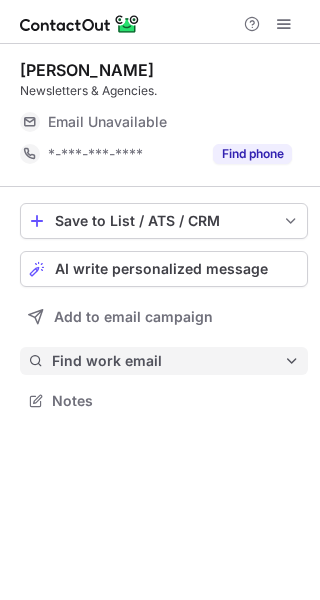 click on "Find work email" at bounding box center [168, 361] 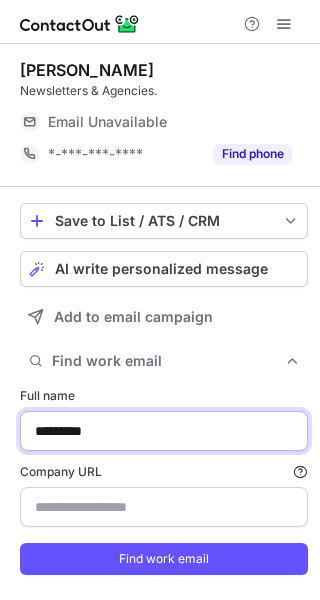 click on "*********" at bounding box center (164, 431) 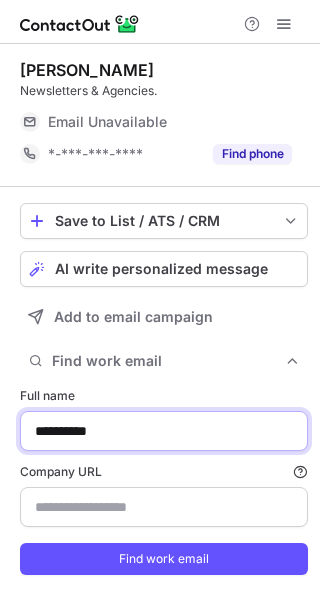 type on "**********" 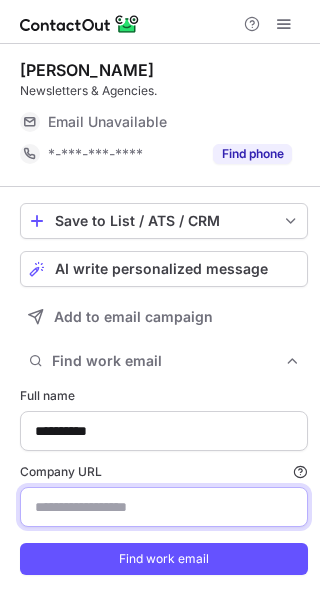 click on "Company URL Finding work email will consume 1 credit if a match is found." at bounding box center (164, 507) 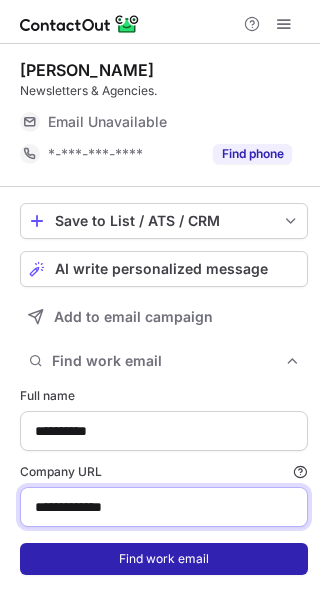 type on "**********" 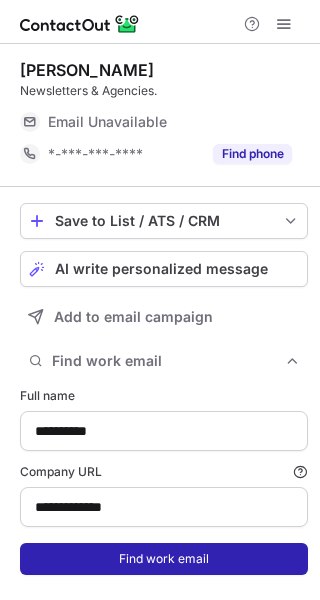 click on "Find work email" at bounding box center (164, 559) 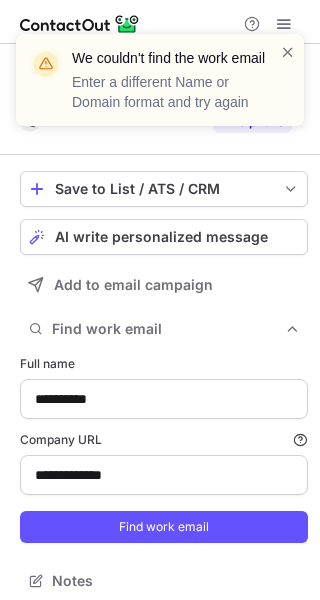 scroll, scrollTop: 567, scrollLeft: 306, axis: both 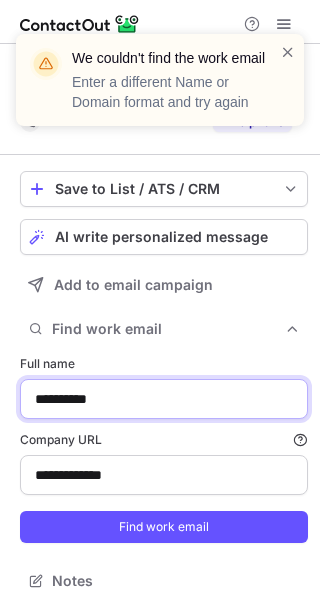 click on "**********" at bounding box center (164, 399) 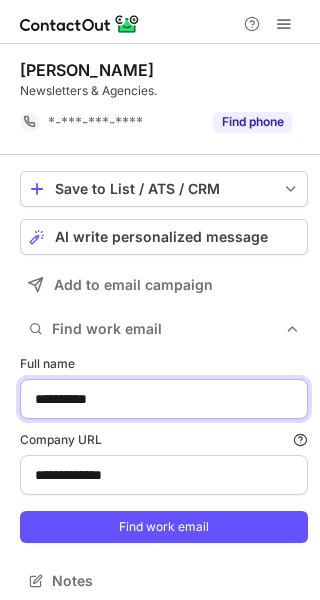 paste on "**********" 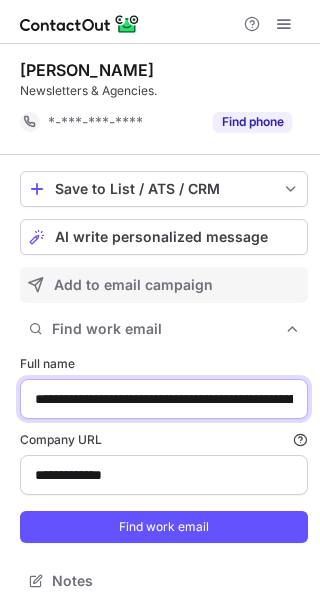 scroll, scrollTop: 0, scrollLeft: 353, axis: horizontal 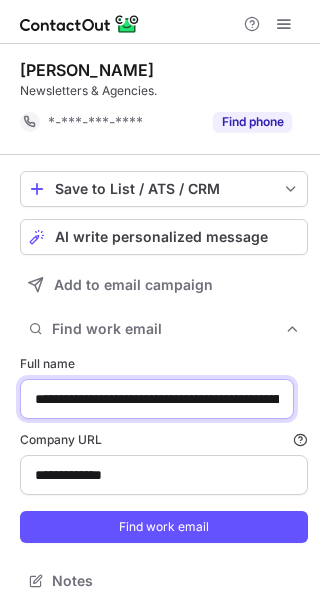 drag, startPoint x: 193, startPoint y: 399, endPoint x: -269, endPoint y: 413, distance: 462.21207 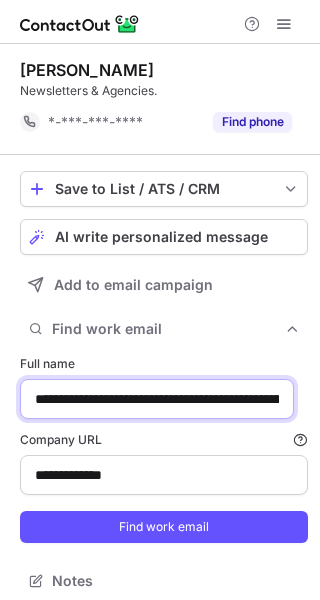 paste 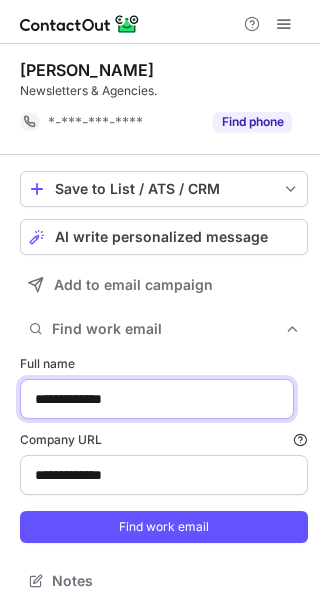 type on "**********" 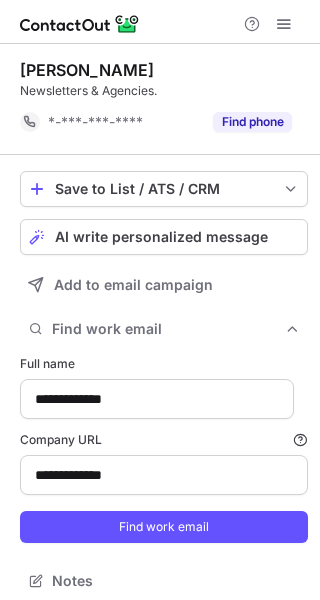 click on "Finding work email will consume 1 credit if a match is found." at bounding box center (205, 440) 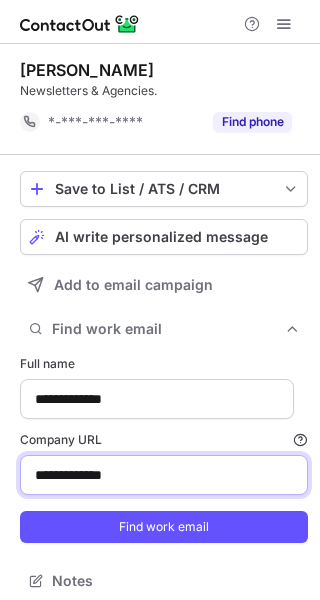 click on "**********" at bounding box center [164, 475] 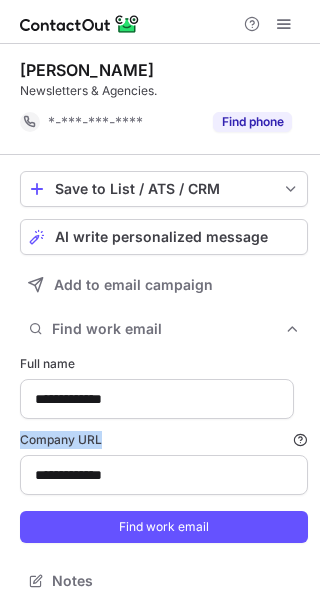 click on "Finding work email will consume 1 credit if a match is found." at bounding box center [205, 440] 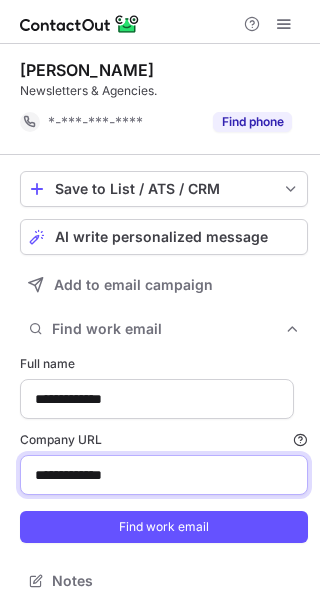 click on "**********" at bounding box center [164, 475] 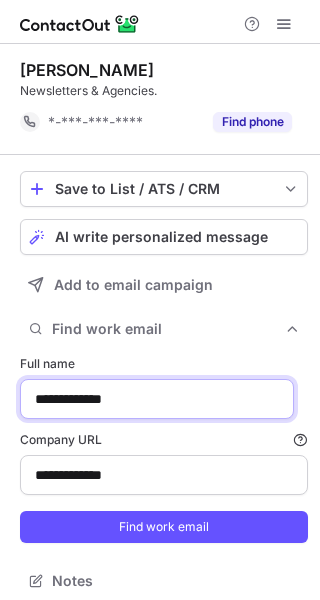 click on "**********" at bounding box center (157, 399) 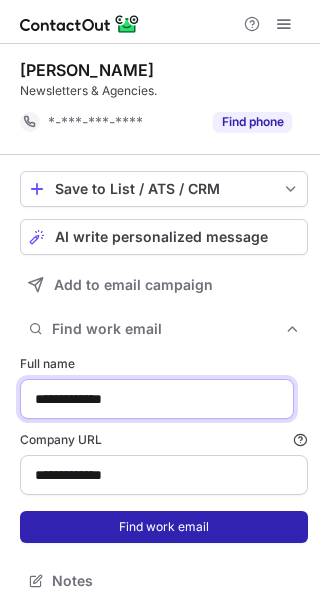 type on "**********" 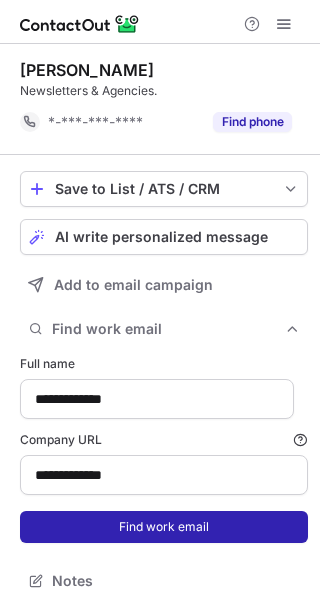 click on "Find work email" at bounding box center (164, 527) 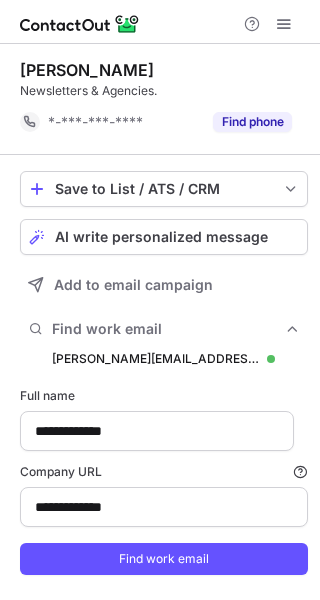 scroll, scrollTop: 10, scrollLeft: 10, axis: both 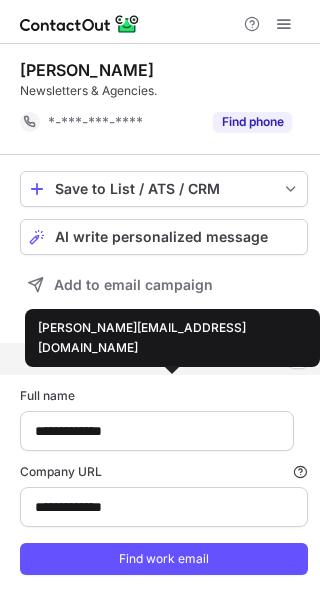 click on "derek@listening.com" at bounding box center [155, 359] 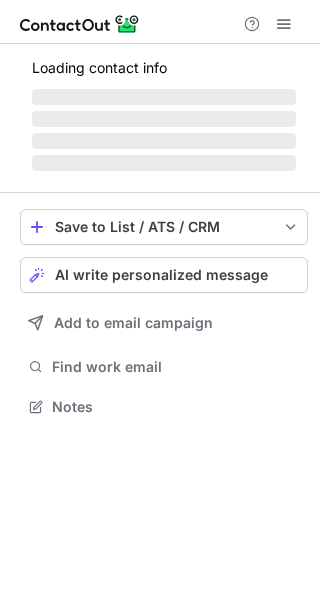scroll, scrollTop: 0, scrollLeft: 0, axis: both 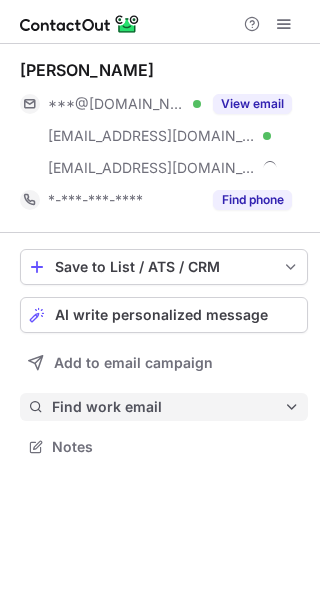click on "Find work email" at bounding box center (168, 407) 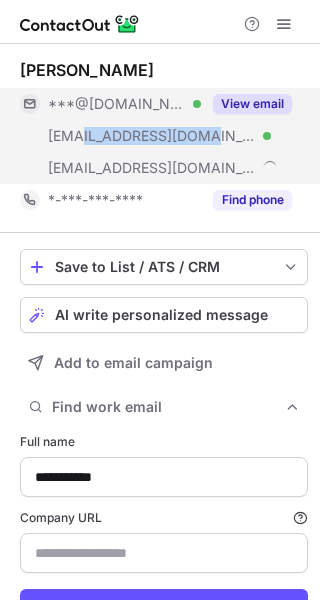 copy on "jjsuspenders.com" 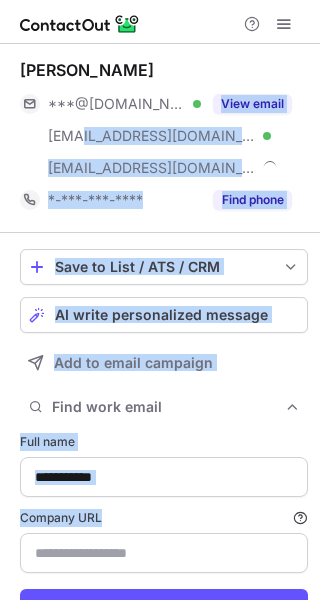 drag, startPoint x: 80, startPoint y: 142, endPoint x: 156, endPoint y: 503, distance: 368.91327 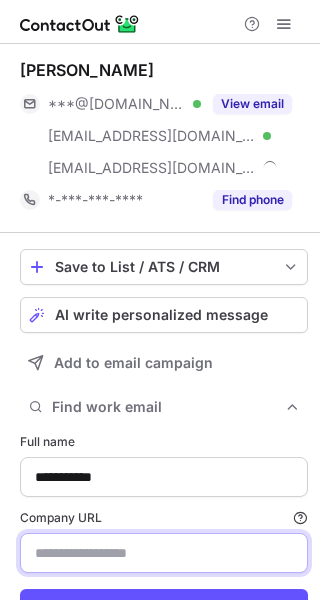 click on "Company URL Finding work email will consume 1 credit if a match is found." at bounding box center (164, 553) 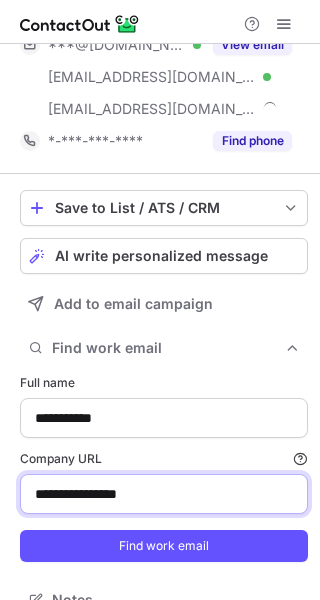scroll, scrollTop: 89, scrollLeft: 0, axis: vertical 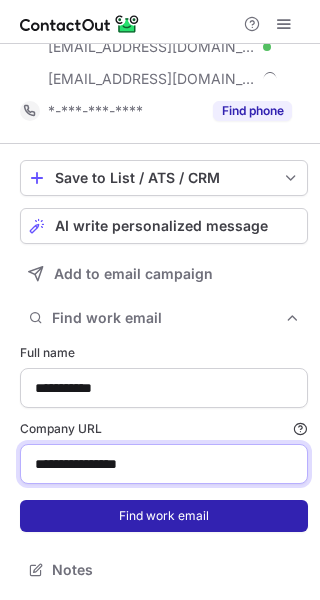 type on "**********" 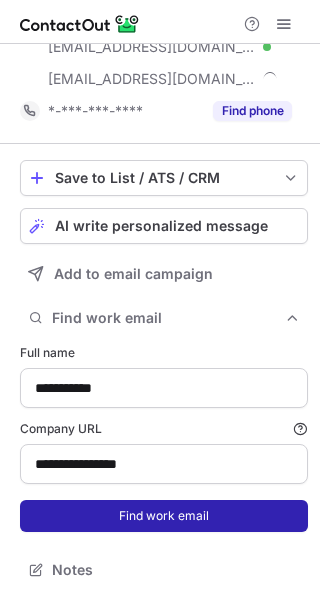 click on "Find work email" at bounding box center [164, 516] 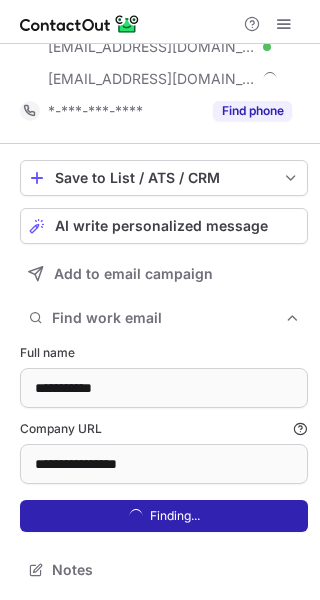scroll, scrollTop: 10, scrollLeft: 10, axis: both 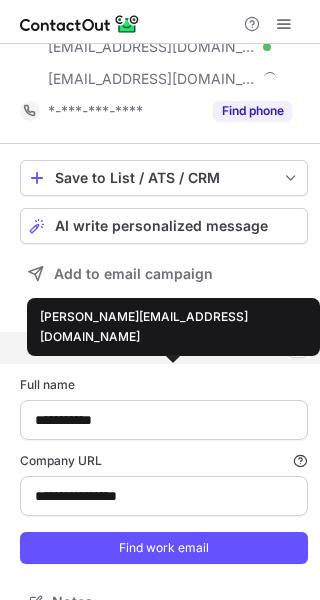 click on "josh@jjsuspenders.com" at bounding box center [155, 348] 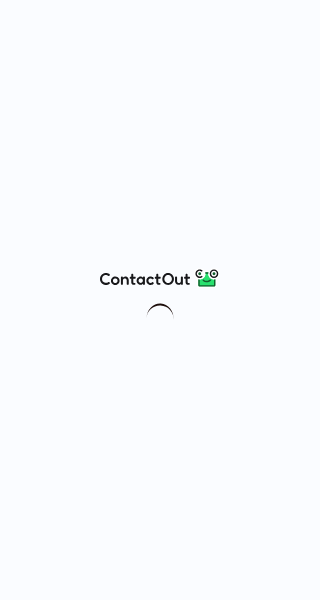 scroll, scrollTop: 0, scrollLeft: 0, axis: both 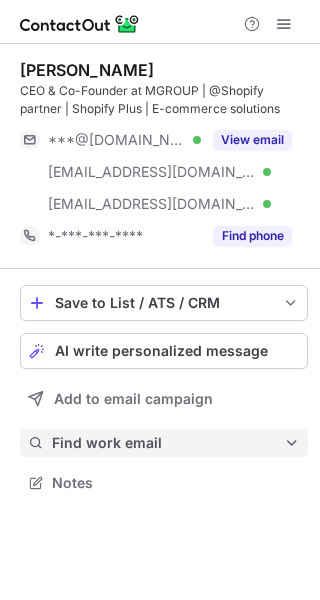 click on "Find work email" at bounding box center [168, 443] 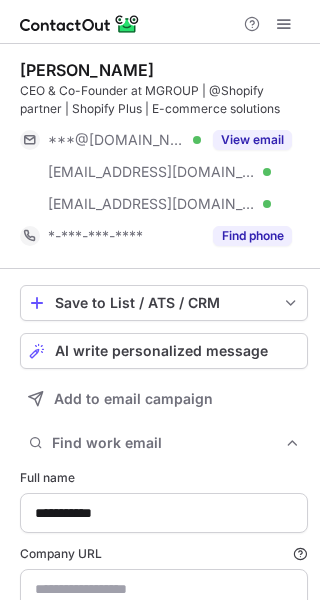 type on "**********" 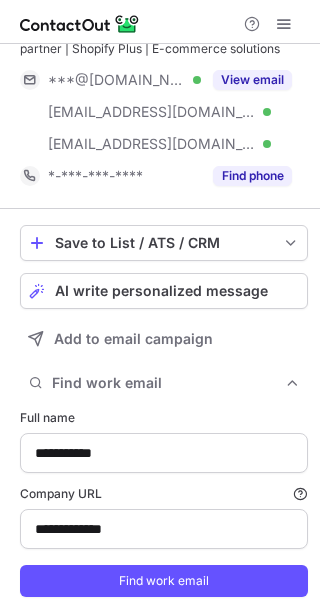 scroll, scrollTop: 125, scrollLeft: 0, axis: vertical 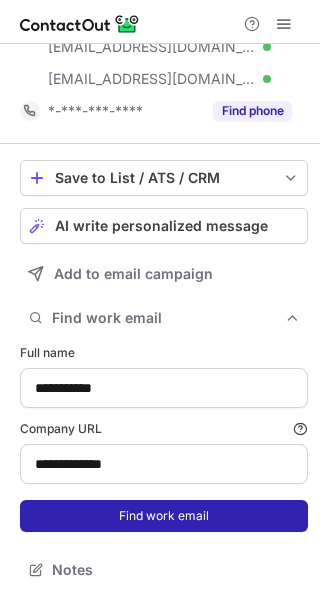 click on "Find work email" at bounding box center [164, 516] 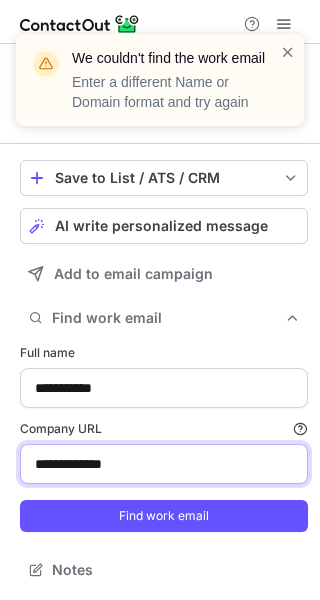 click on "**********" at bounding box center [164, 464] 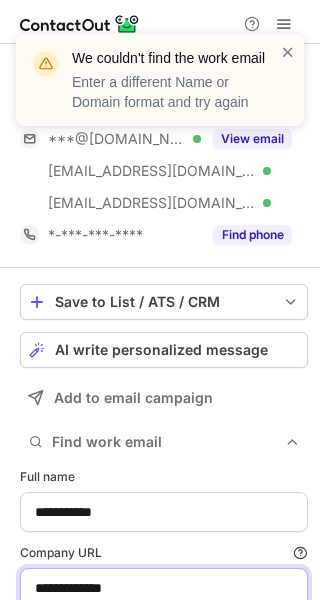 scroll, scrollTop: 0, scrollLeft: 0, axis: both 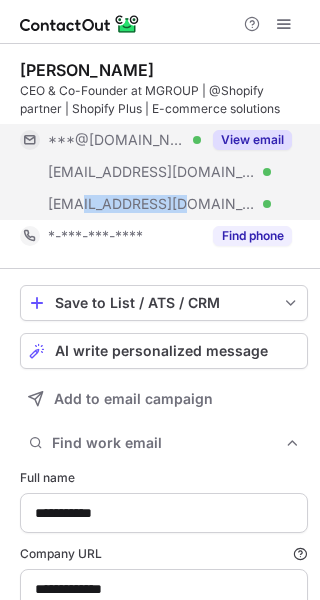 copy on "[DOMAIN_NAME]" 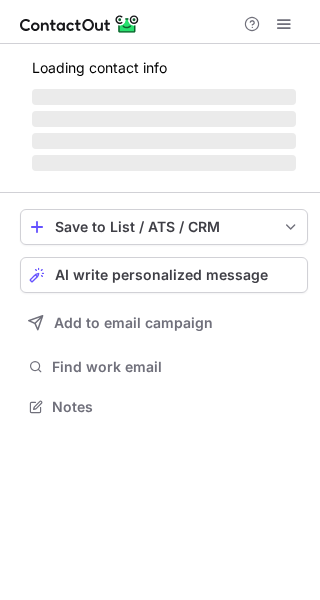 scroll, scrollTop: 0, scrollLeft: 0, axis: both 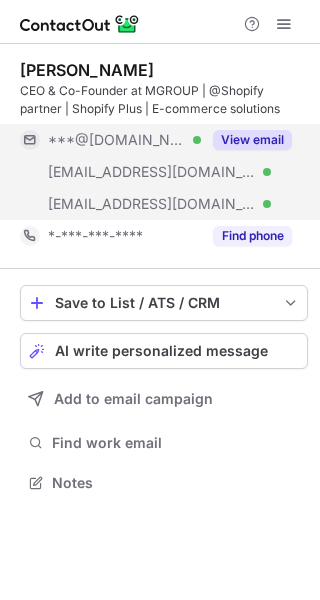 click on "[EMAIL_ADDRESS][DOMAIN_NAME] Verified" at bounding box center [110, 204] 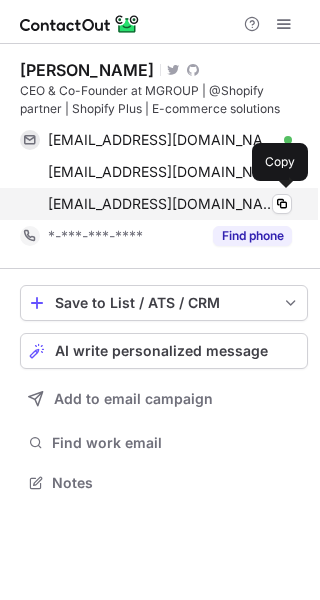 click on "[EMAIL_ADDRESS][DOMAIN_NAME]" at bounding box center (162, 204) 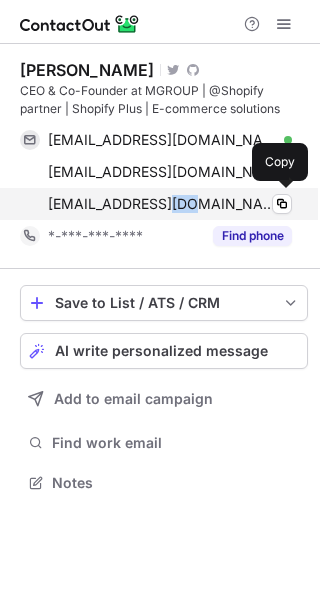 click on "[EMAIL_ADDRESS][DOMAIN_NAME]" at bounding box center (162, 204) 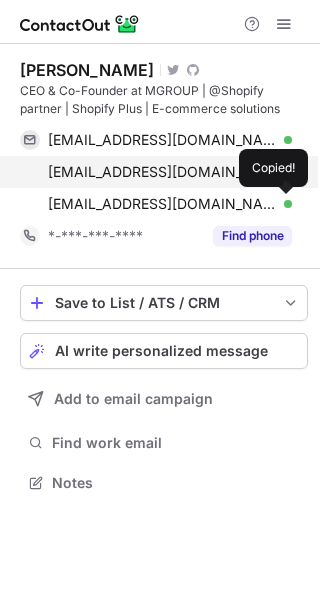click on "[EMAIL_ADDRESS][DOMAIN_NAME]" at bounding box center [162, 172] 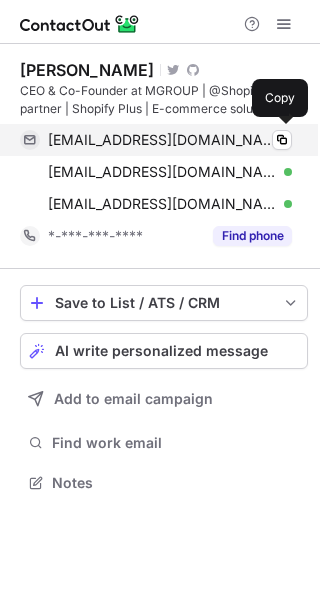 click on "[EMAIL_ADDRESS][DOMAIN_NAME]" at bounding box center [162, 140] 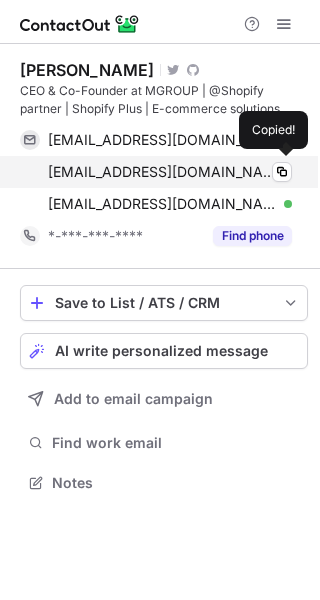 click on "[EMAIL_ADDRESS][DOMAIN_NAME] Verified" at bounding box center [170, 172] 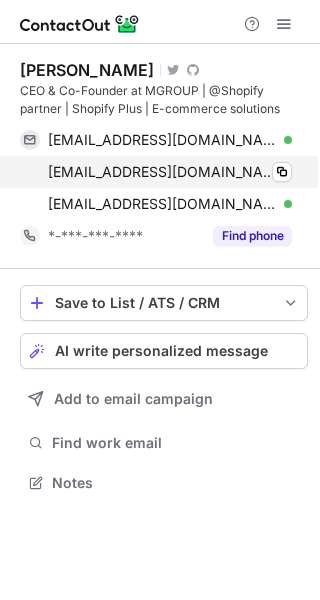 click on "[EMAIL_ADDRESS][DOMAIN_NAME] Verified" at bounding box center (170, 172) 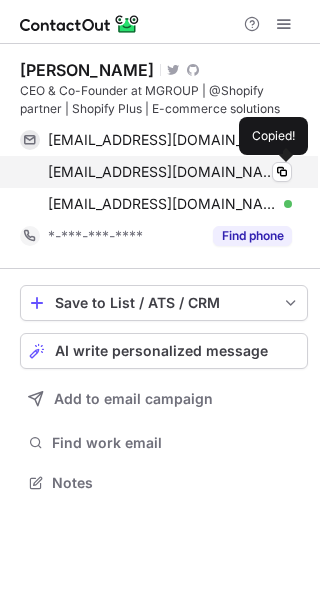 click on "[EMAIL_ADDRESS][DOMAIN_NAME] Verified" at bounding box center [170, 172] 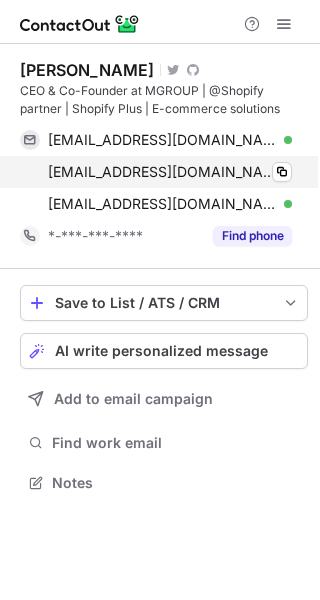 click on "[EMAIL_ADDRESS][DOMAIN_NAME] Verified" at bounding box center (170, 172) 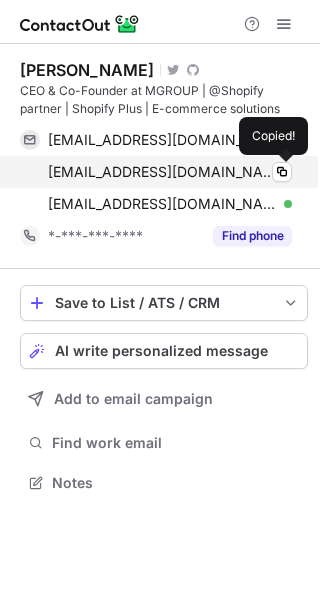 click on "[EMAIL_ADDRESS][DOMAIN_NAME] Verified" at bounding box center (170, 172) 